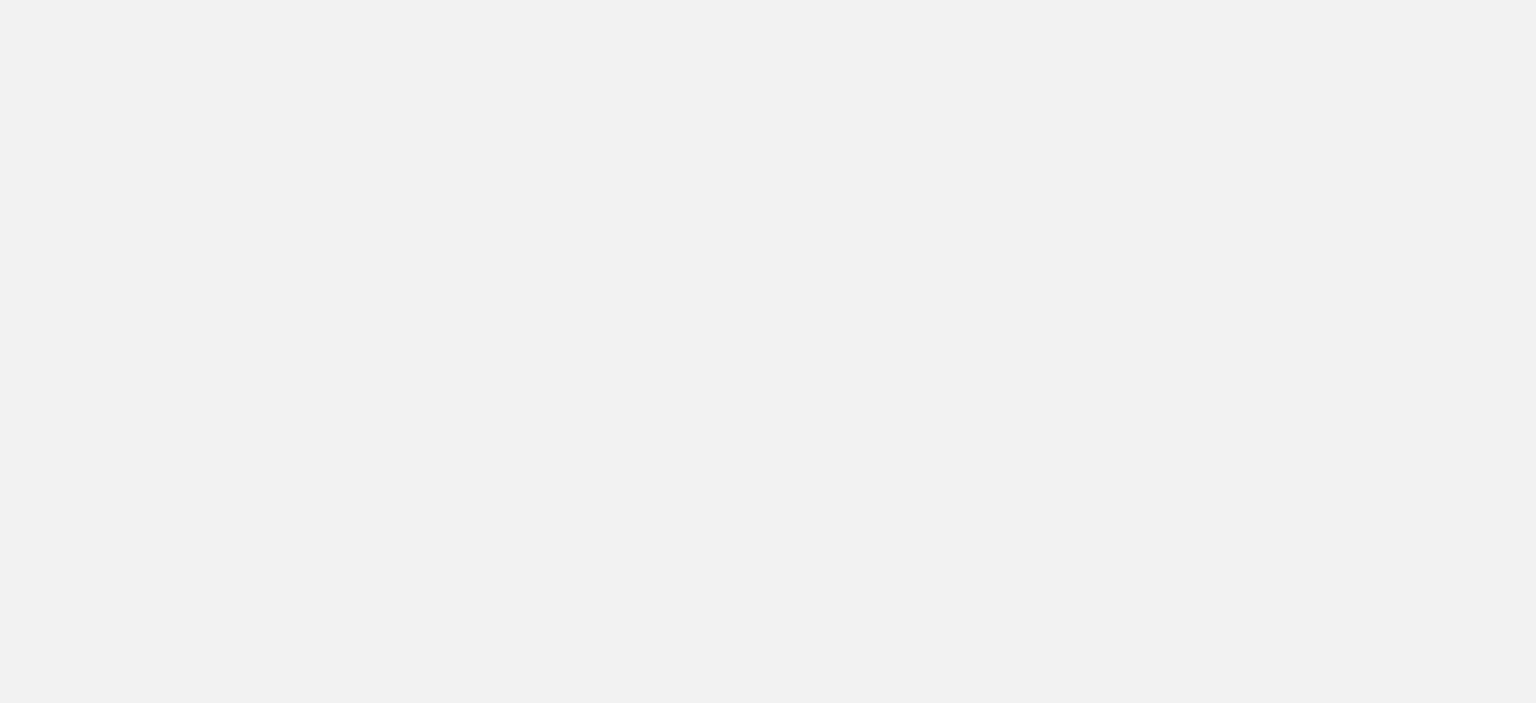 scroll, scrollTop: 0, scrollLeft: 0, axis: both 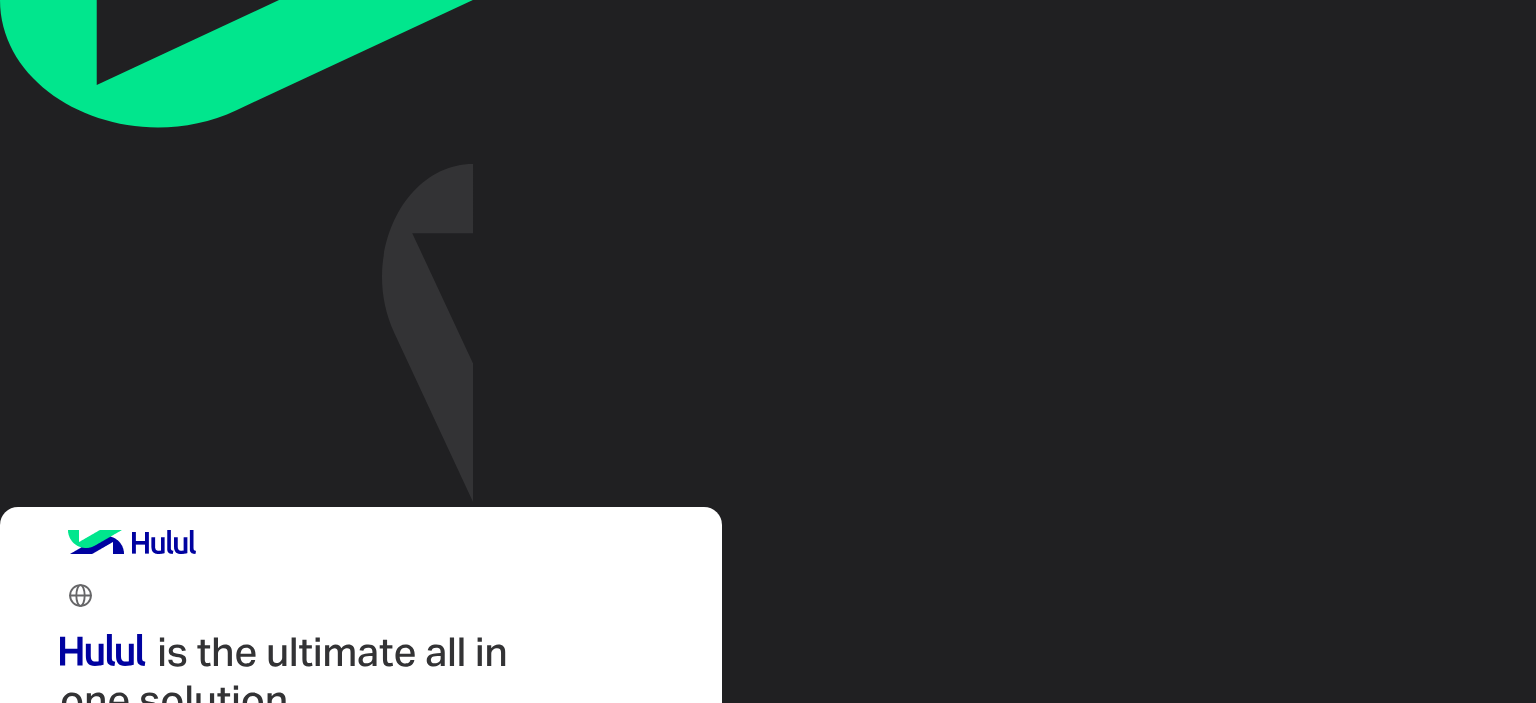 type on "**********" 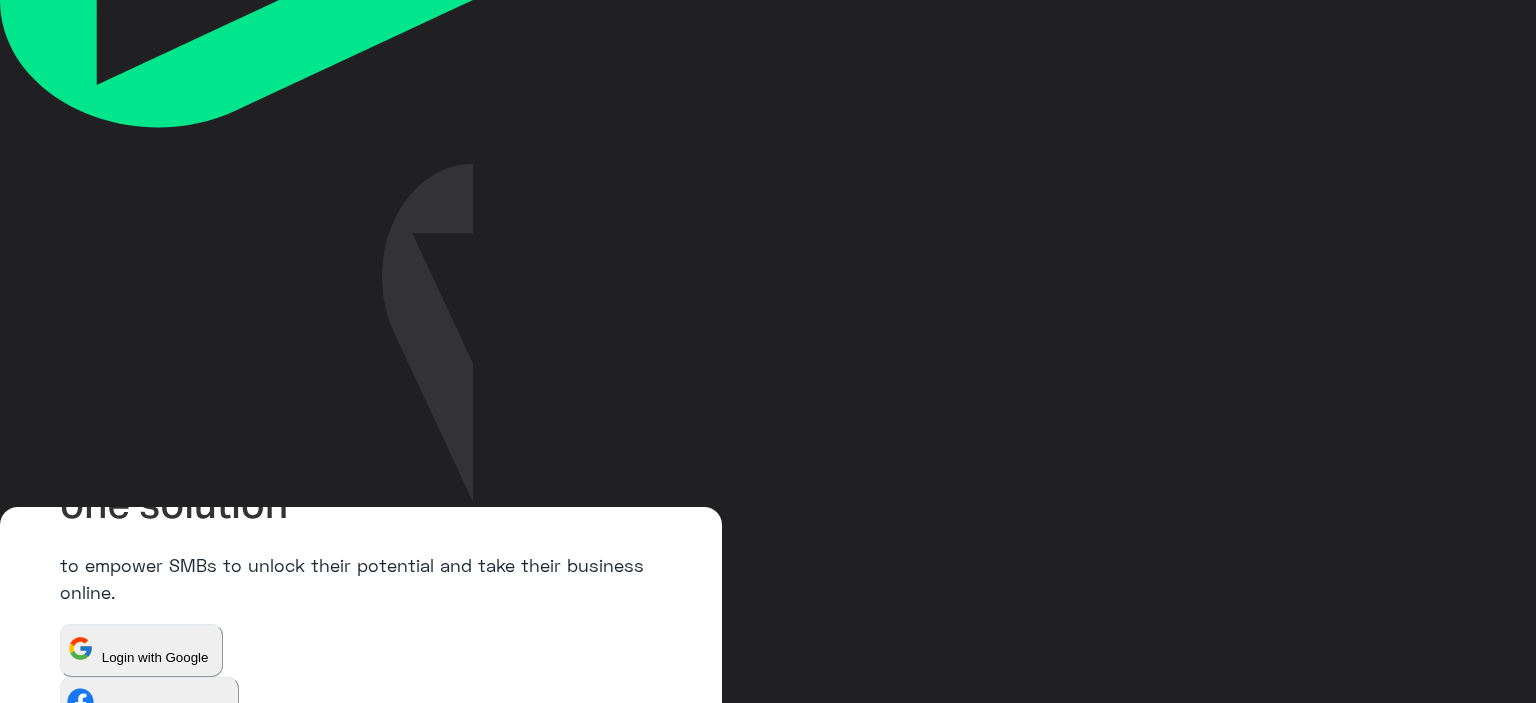 click on "Login" at bounding box center [88, 1104] 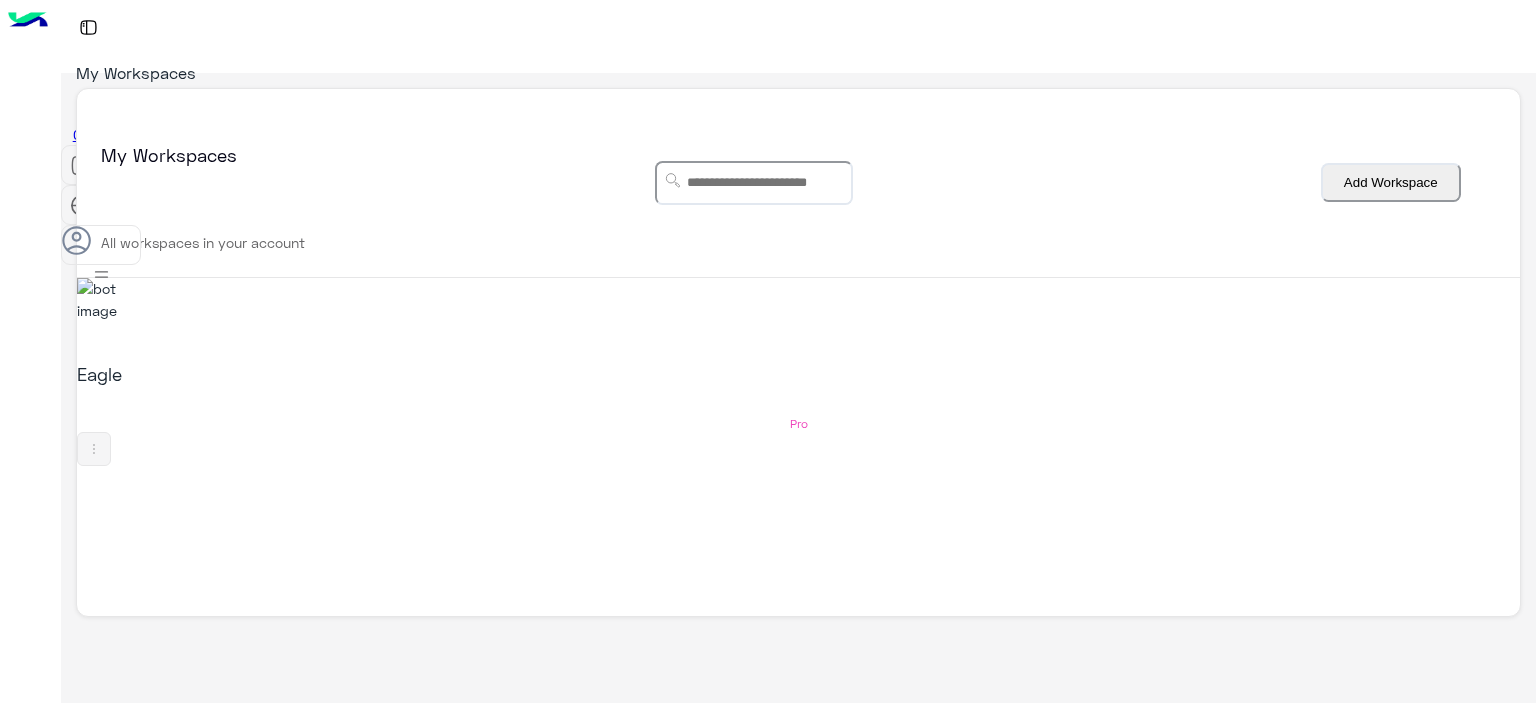 click on "Eagle   Pro" at bounding box center [798, 372] 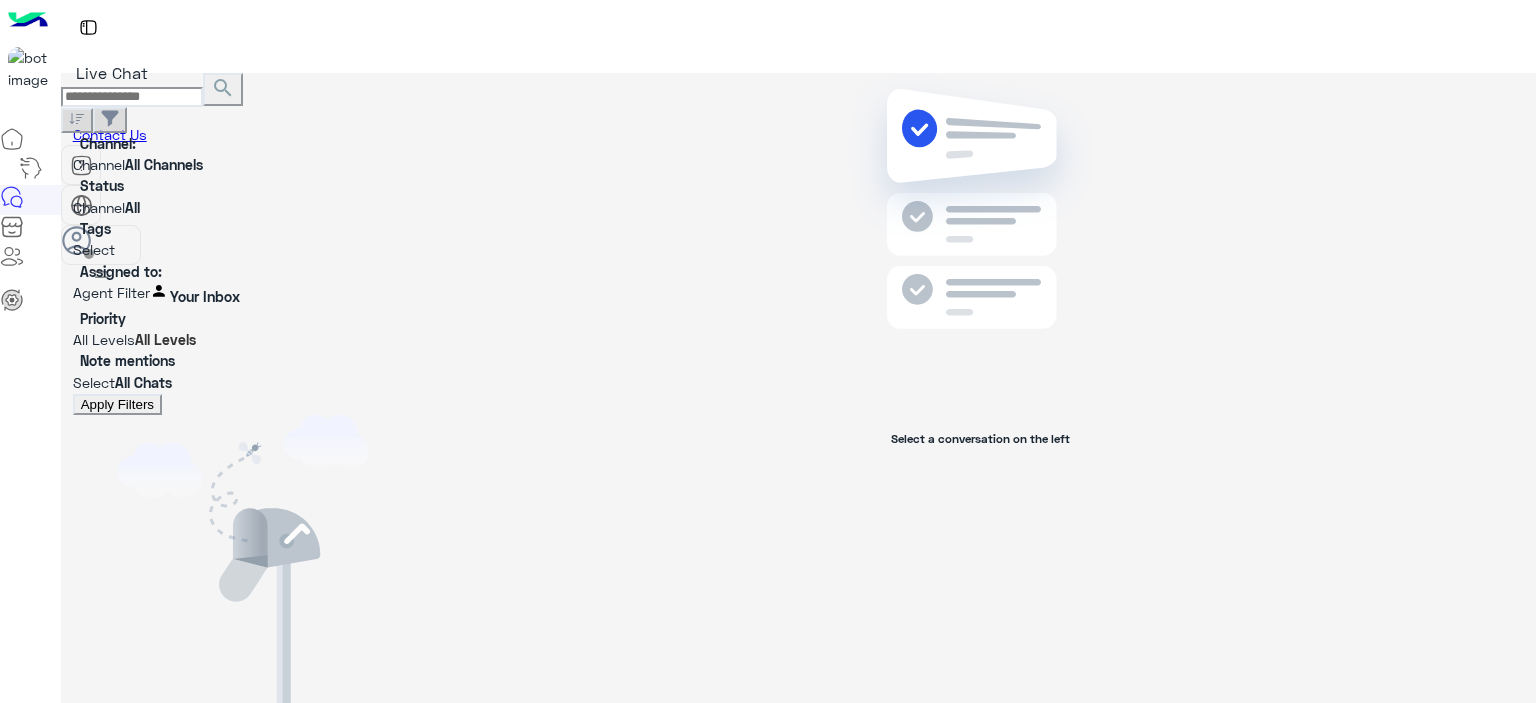 click at bounding box center (89, 254) 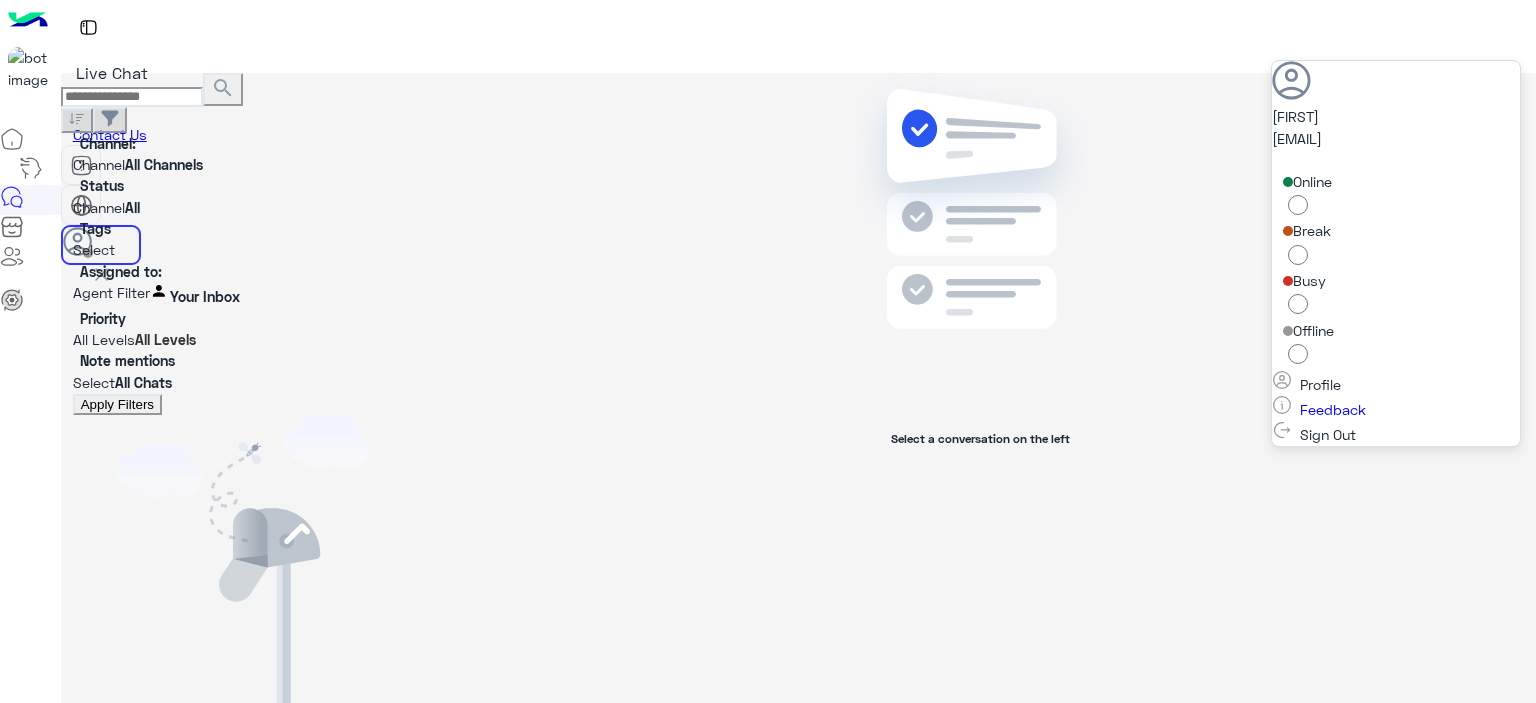 click on "Online" at bounding box center (1312, 181) 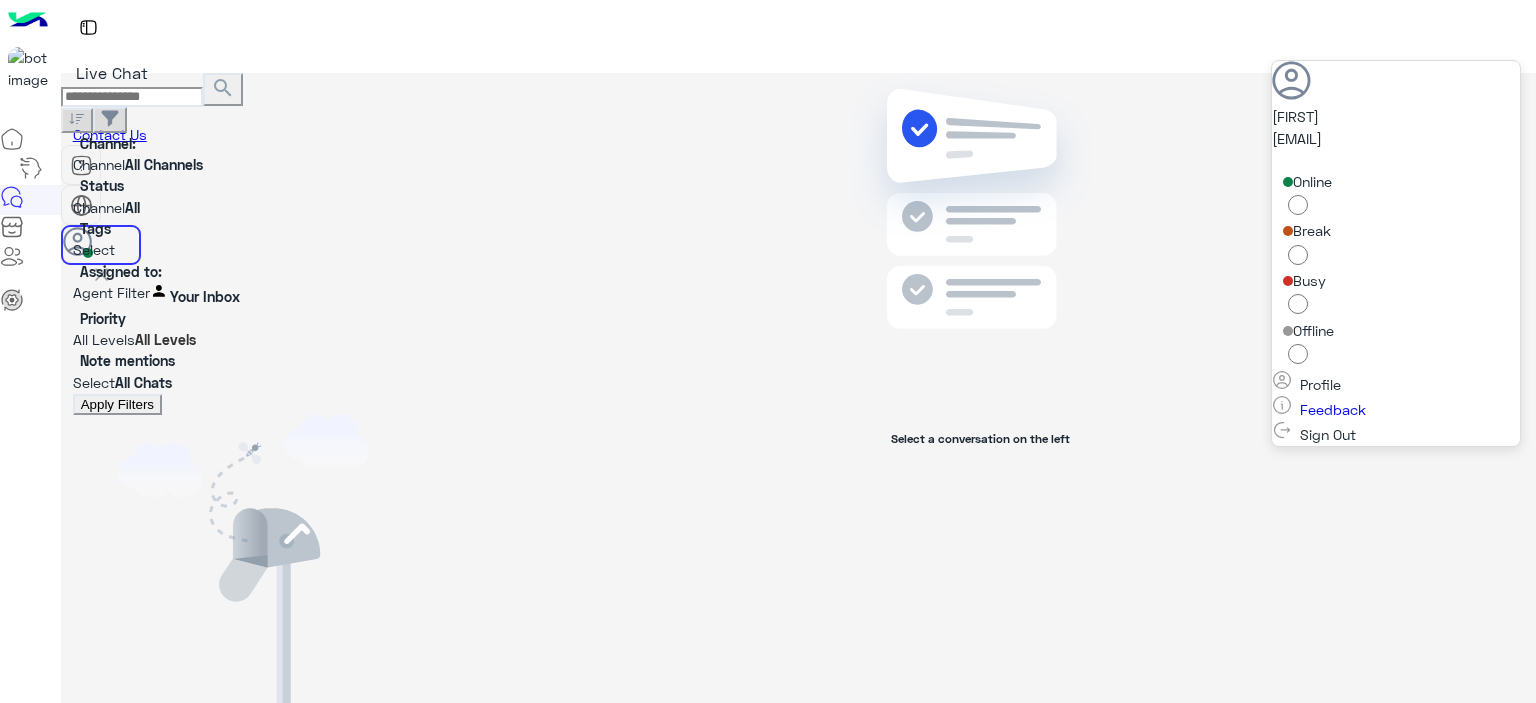click on "Select a conversation on the left" at bounding box center (980, 392) 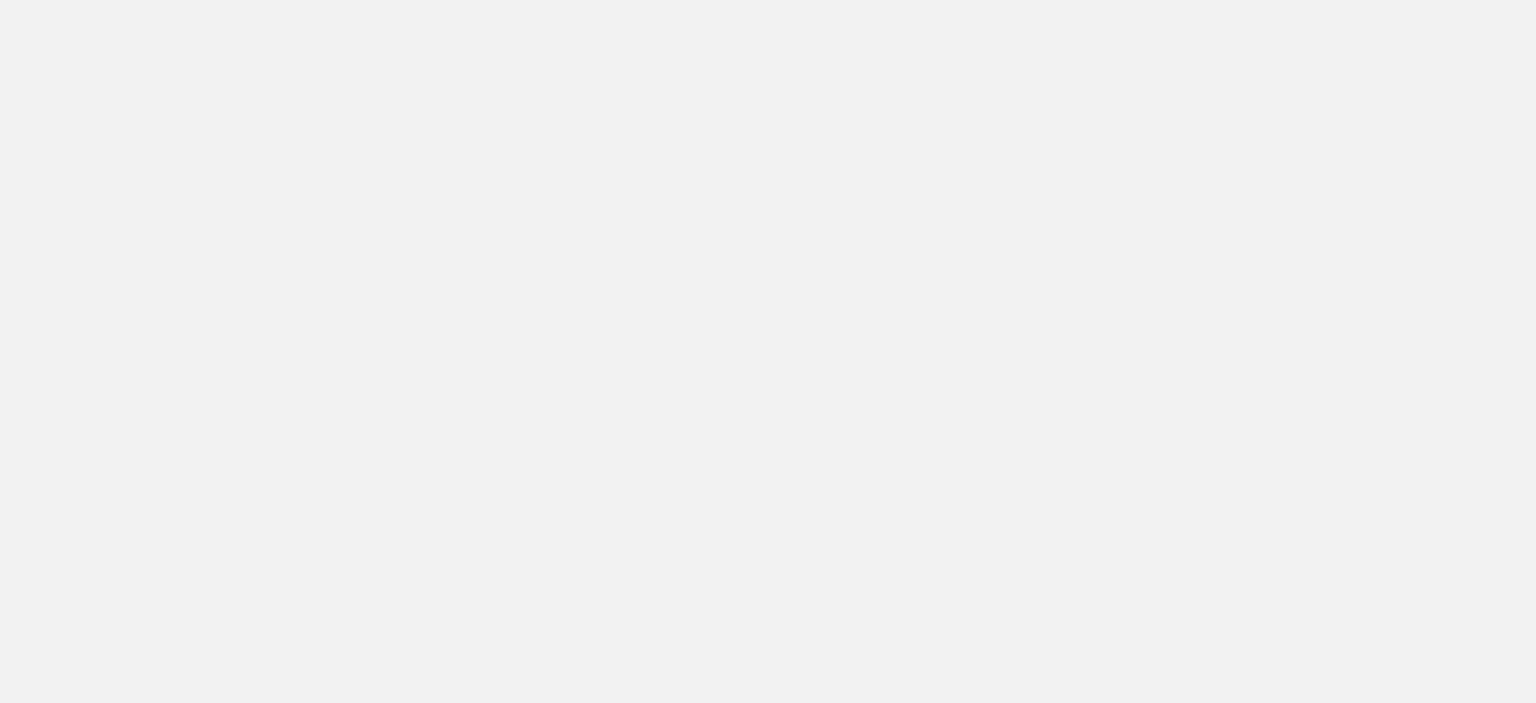 scroll, scrollTop: 0, scrollLeft: 0, axis: both 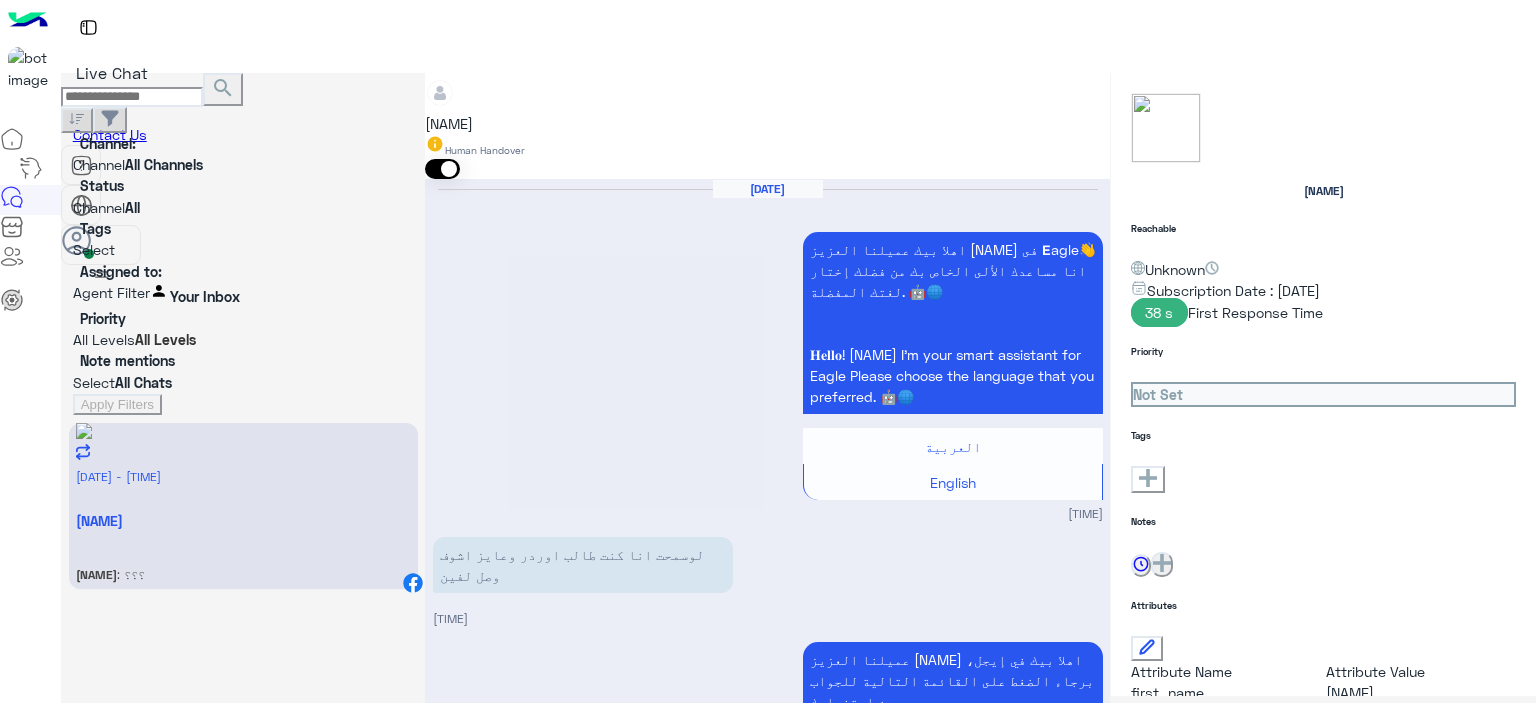 click at bounding box center [506, 2410] 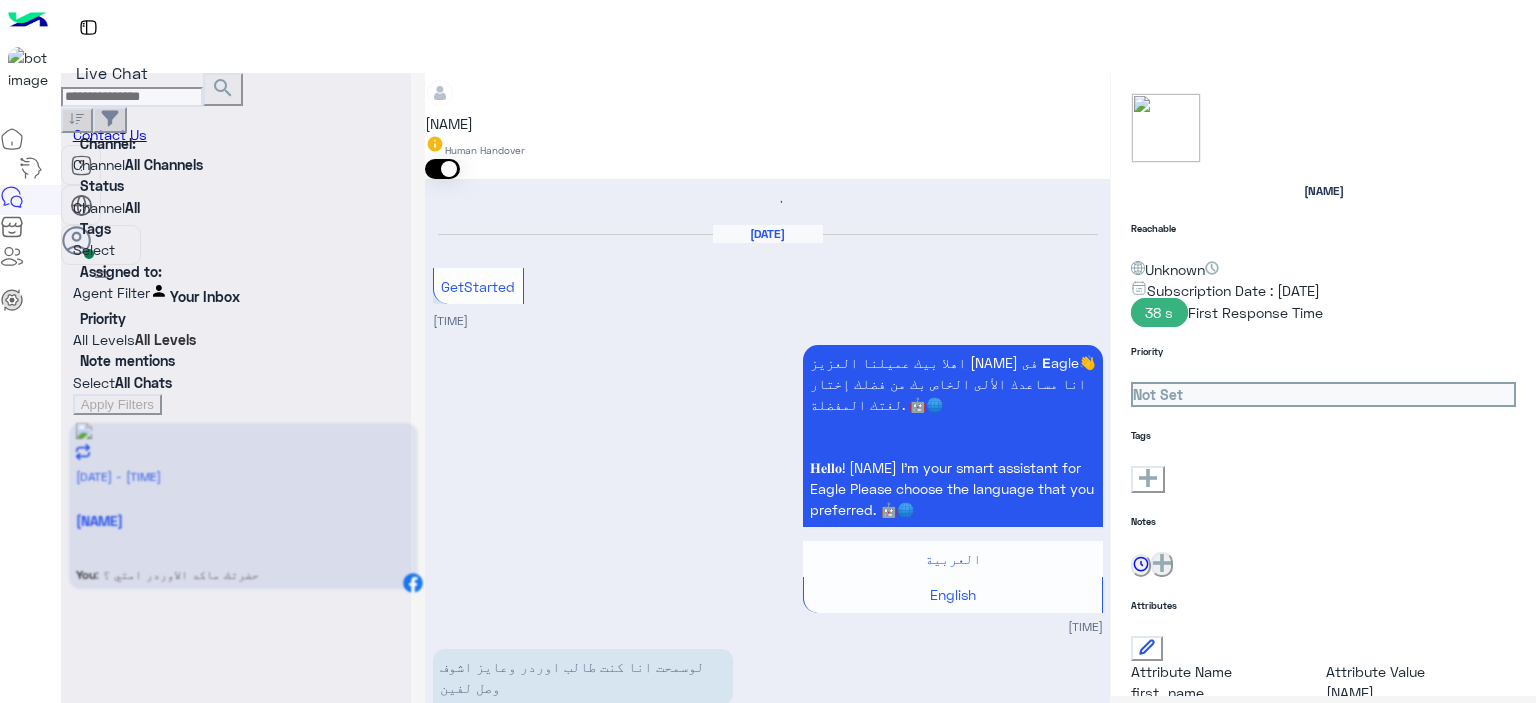 scroll, scrollTop: 0, scrollLeft: 0, axis: both 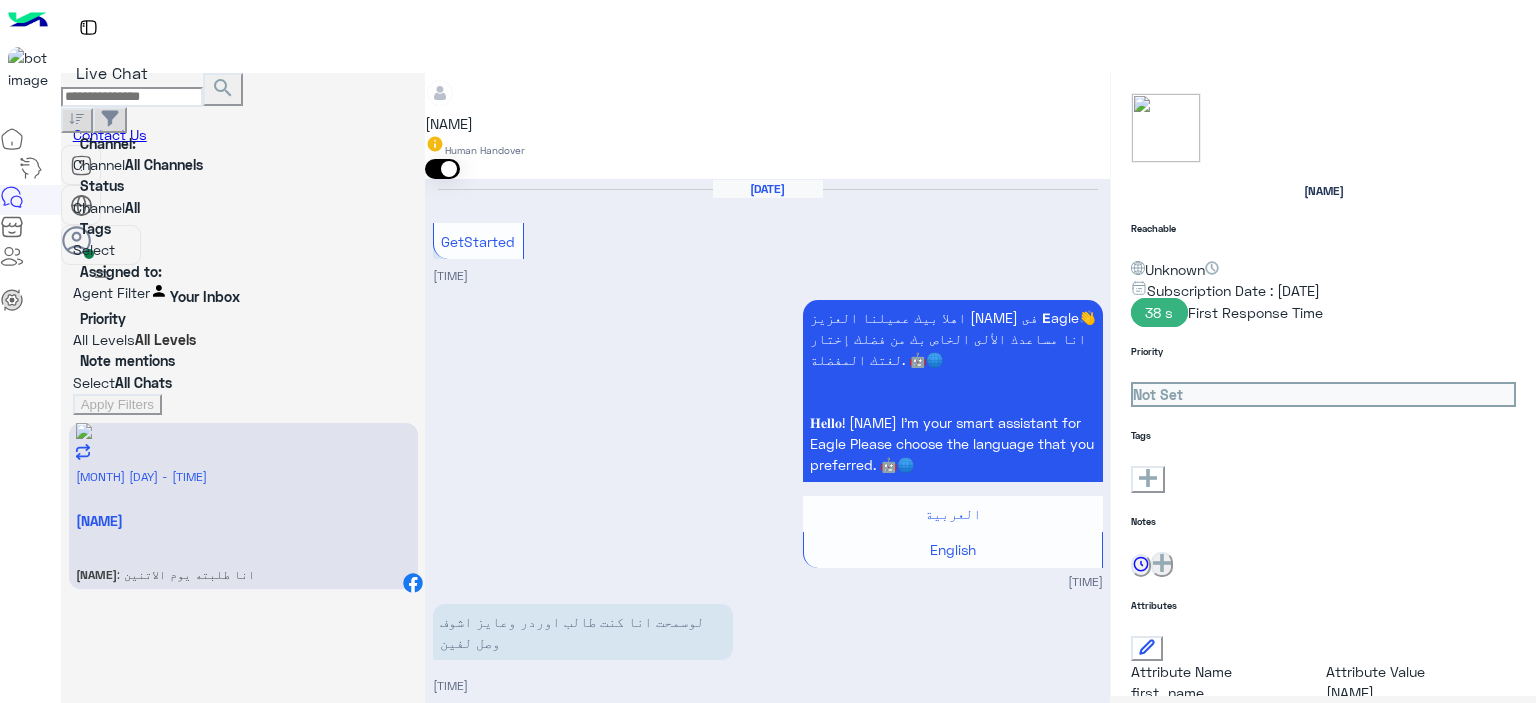 type on "**********" 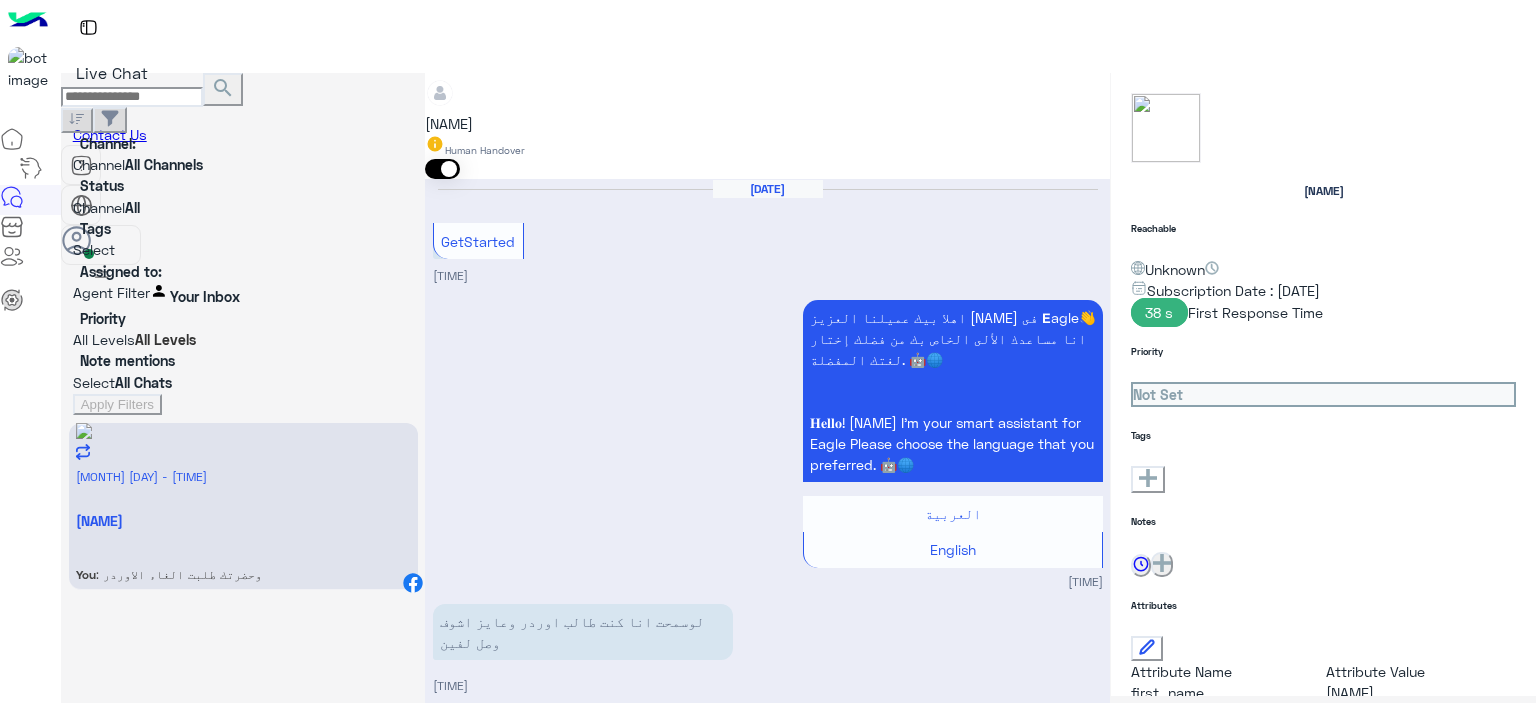 type on "**********" 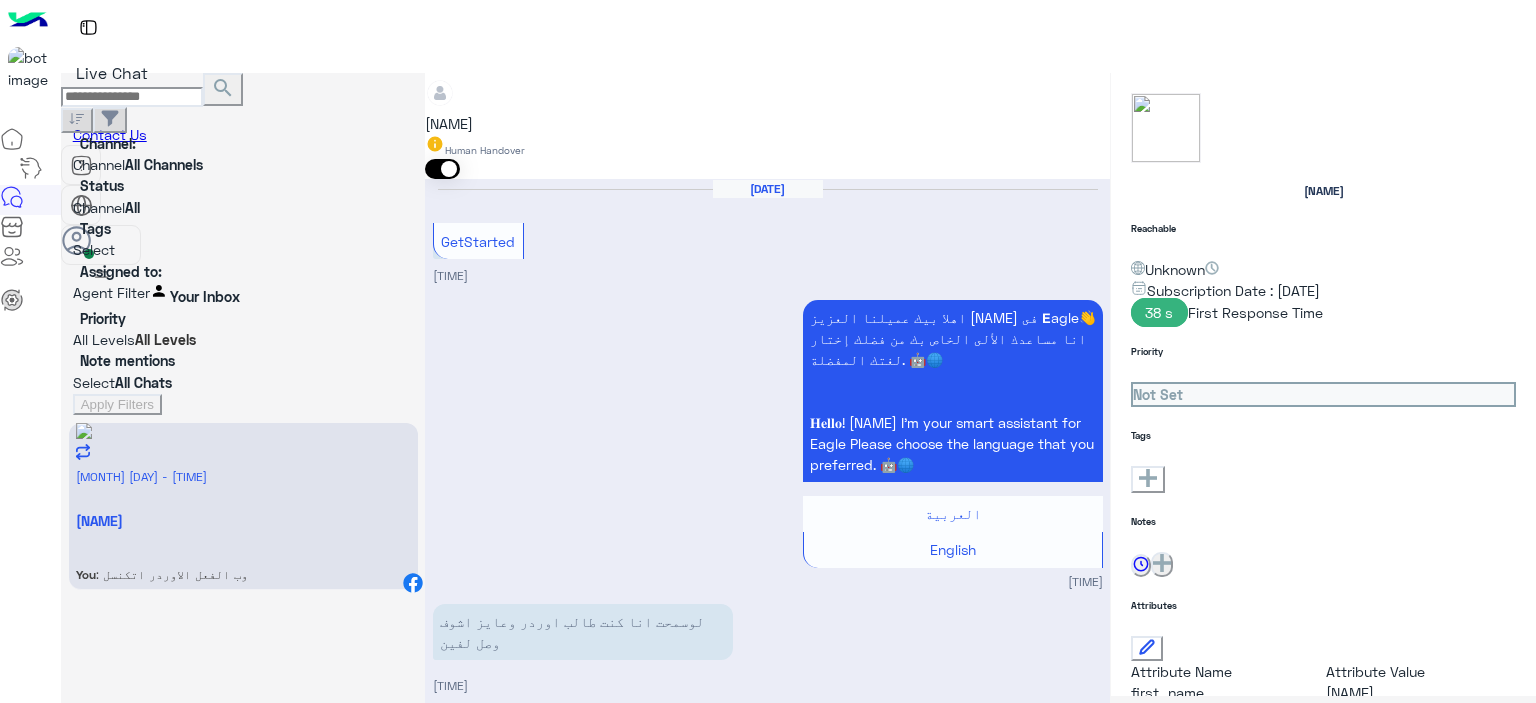 scroll, scrollTop: 1944, scrollLeft: 0, axis: vertical 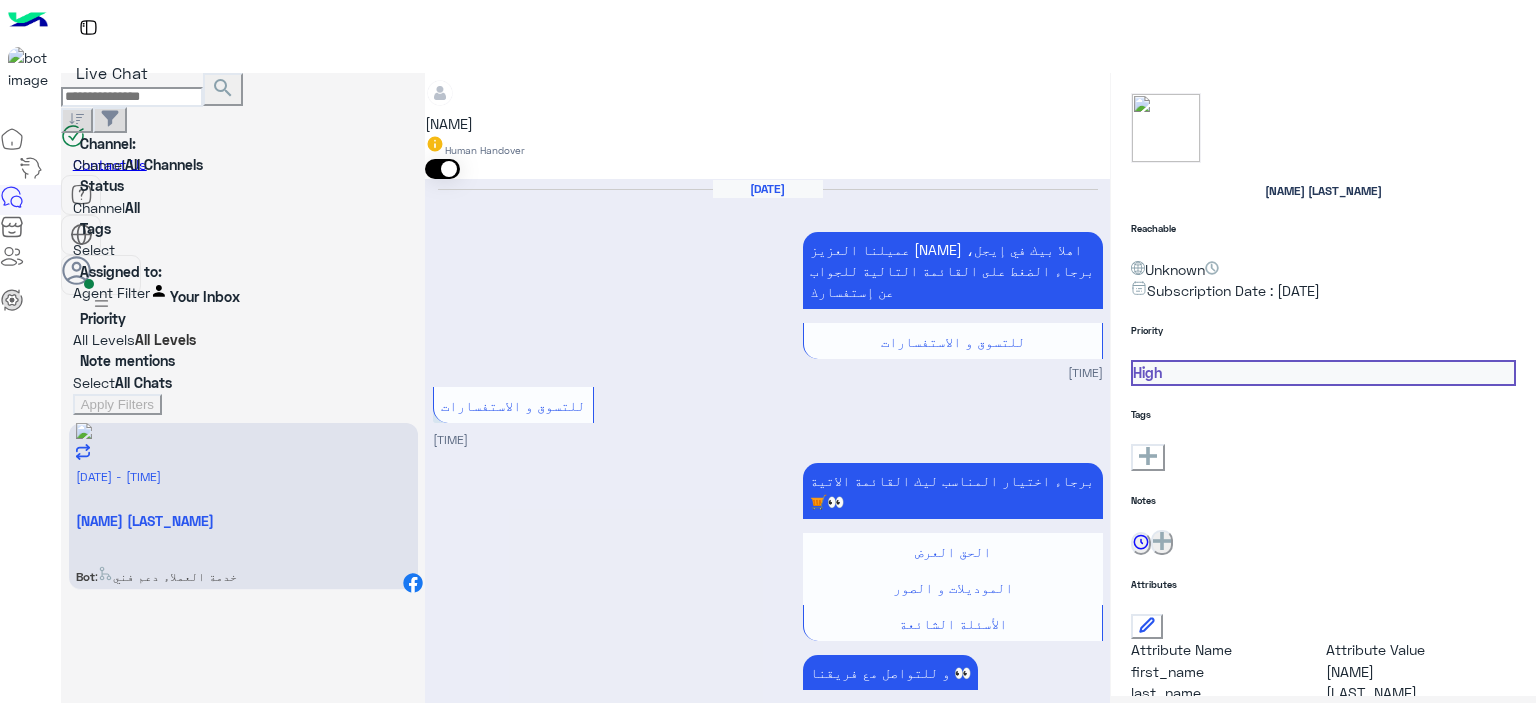 click on "Reference  51267587895" at bounding box center [474, 4203] 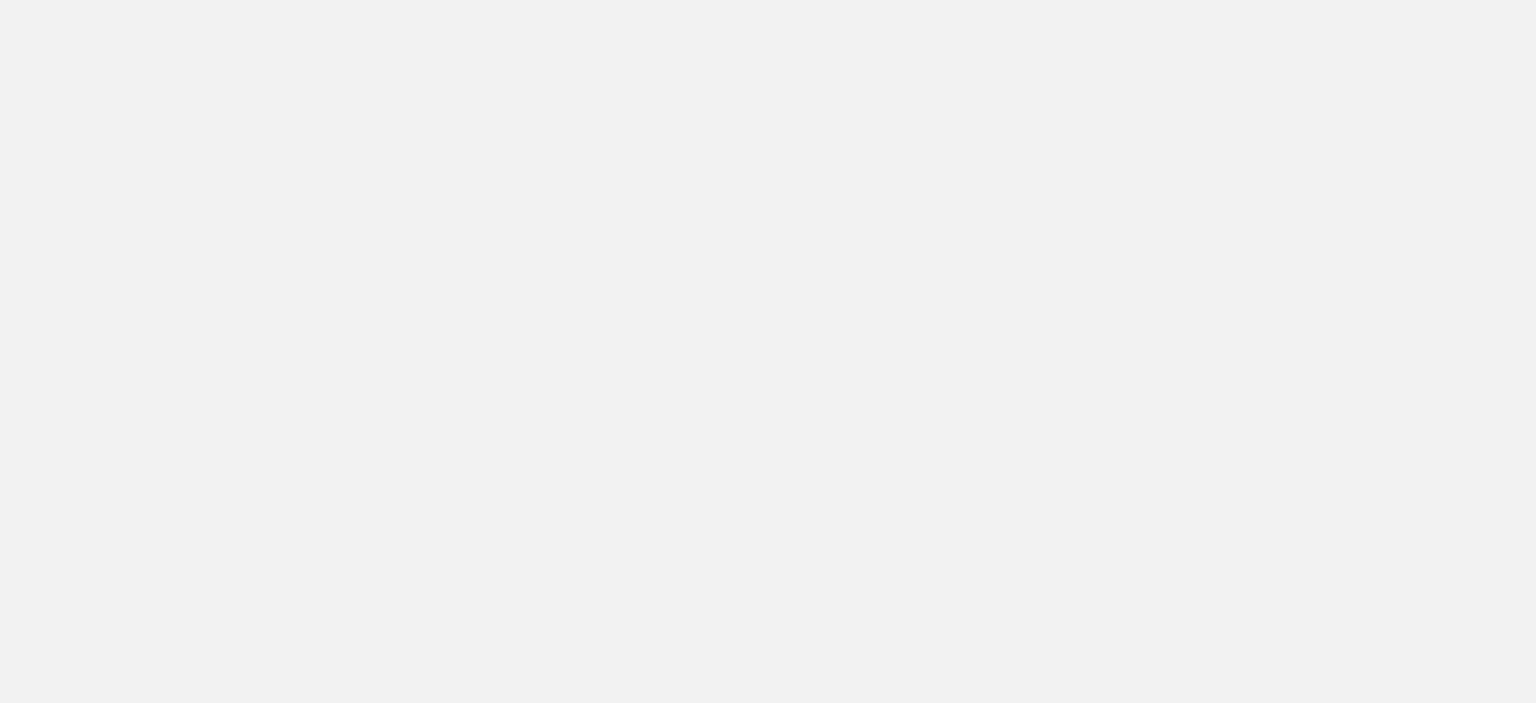 scroll, scrollTop: 0, scrollLeft: 0, axis: both 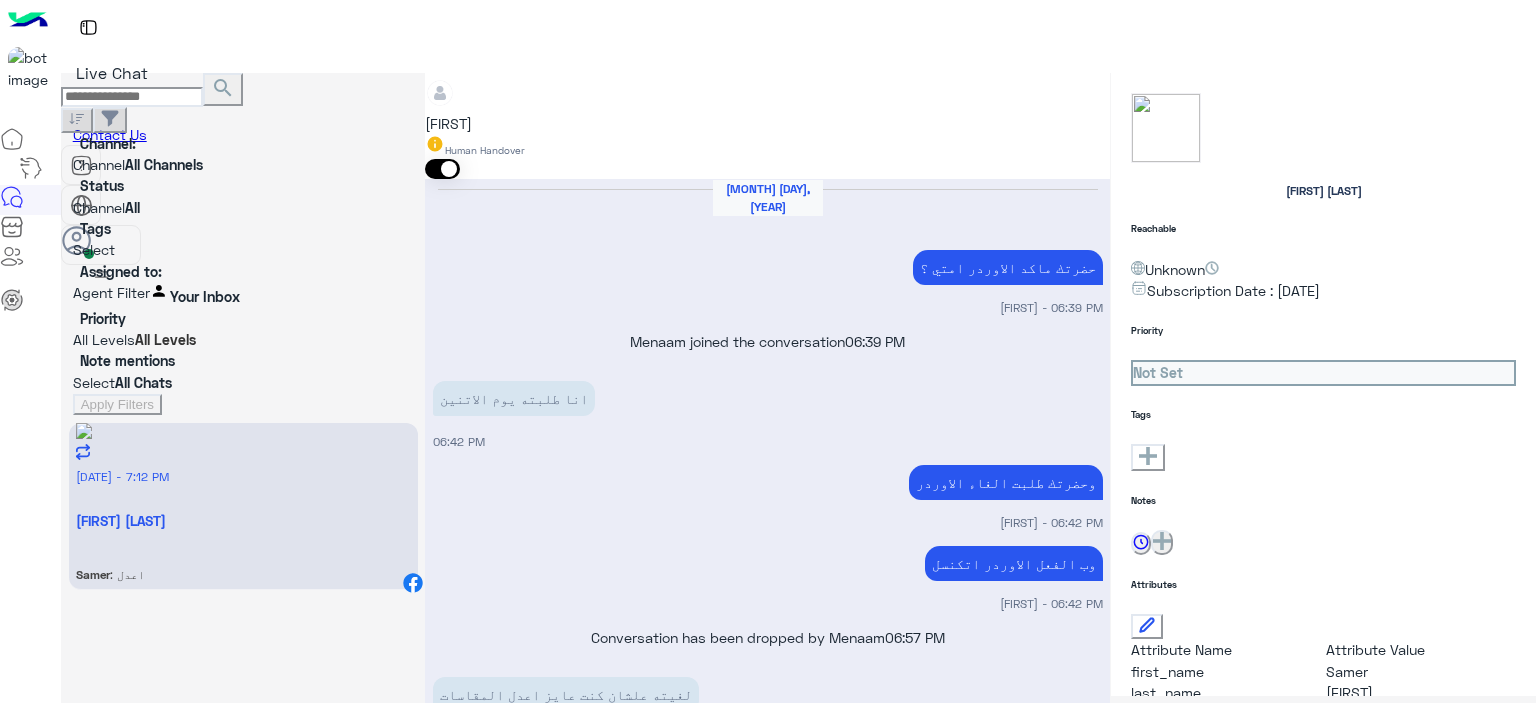 click at bounding box center (767, 2639) 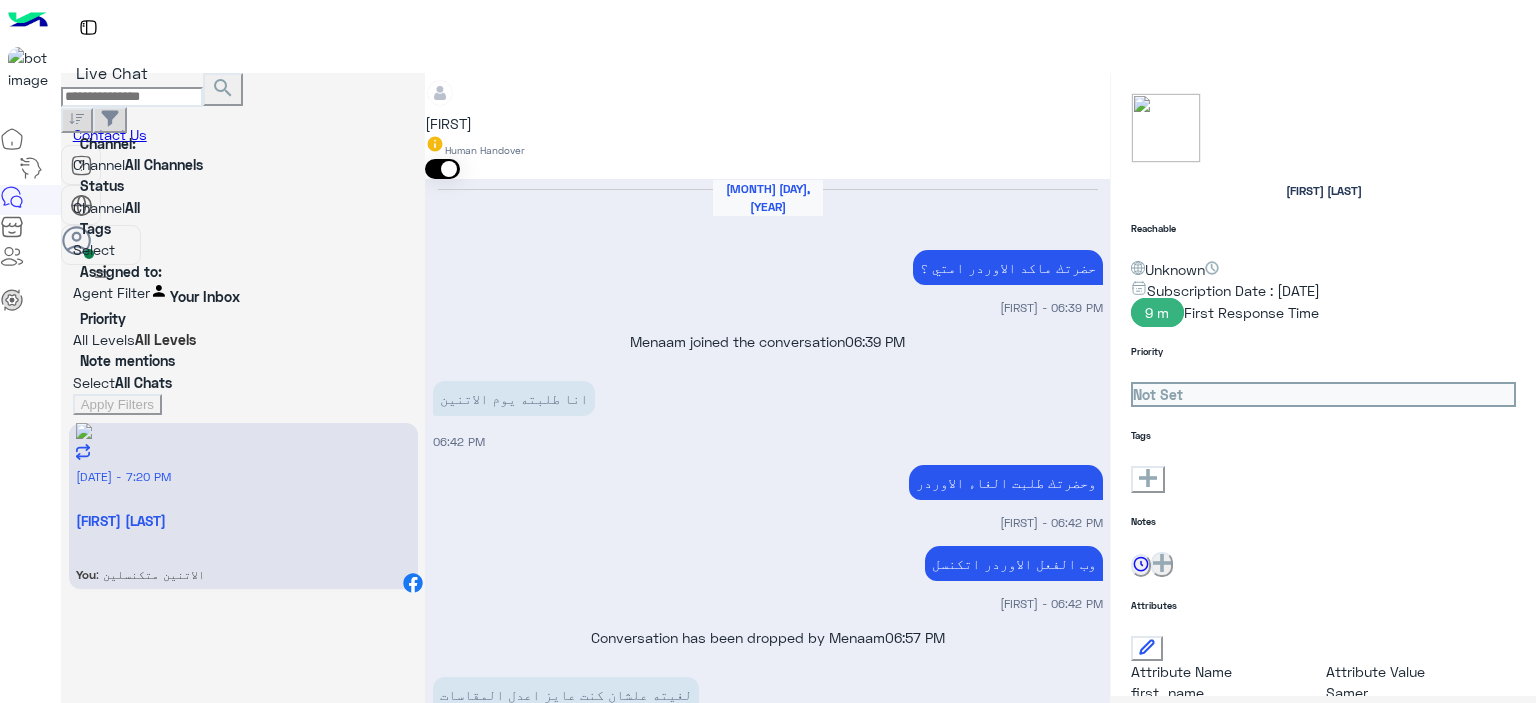 scroll, scrollTop: 1784, scrollLeft: 0, axis: vertical 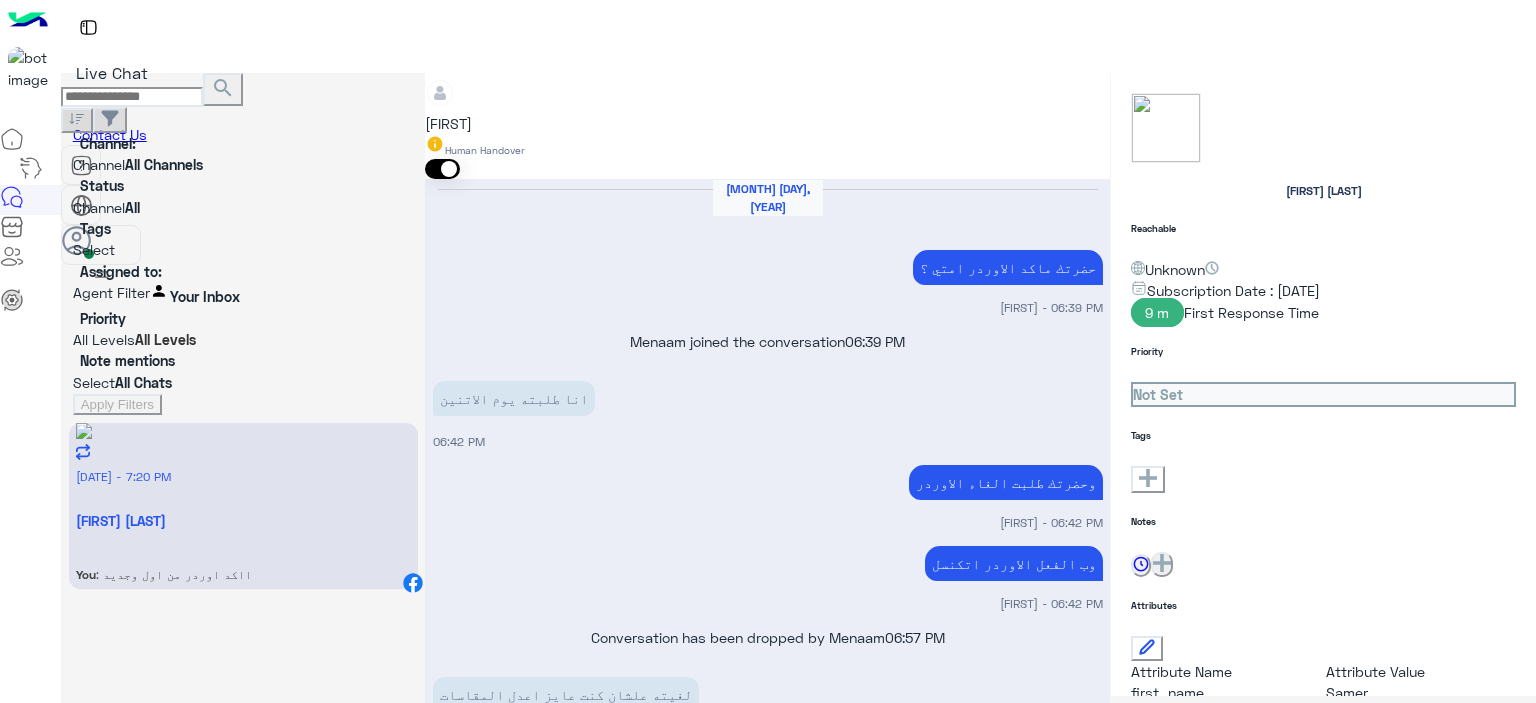 type on "**********" 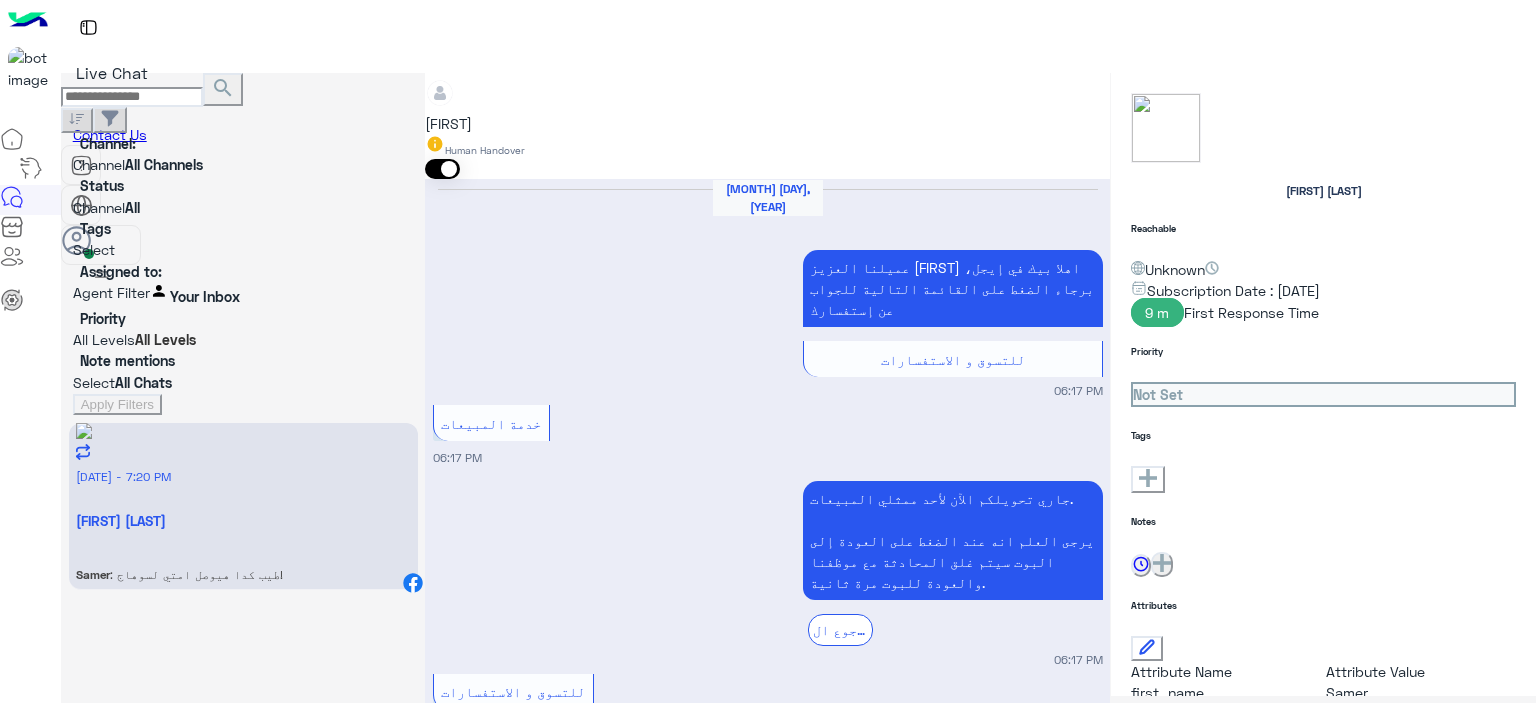 scroll, scrollTop: 3215, scrollLeft: 0, axis: vertical 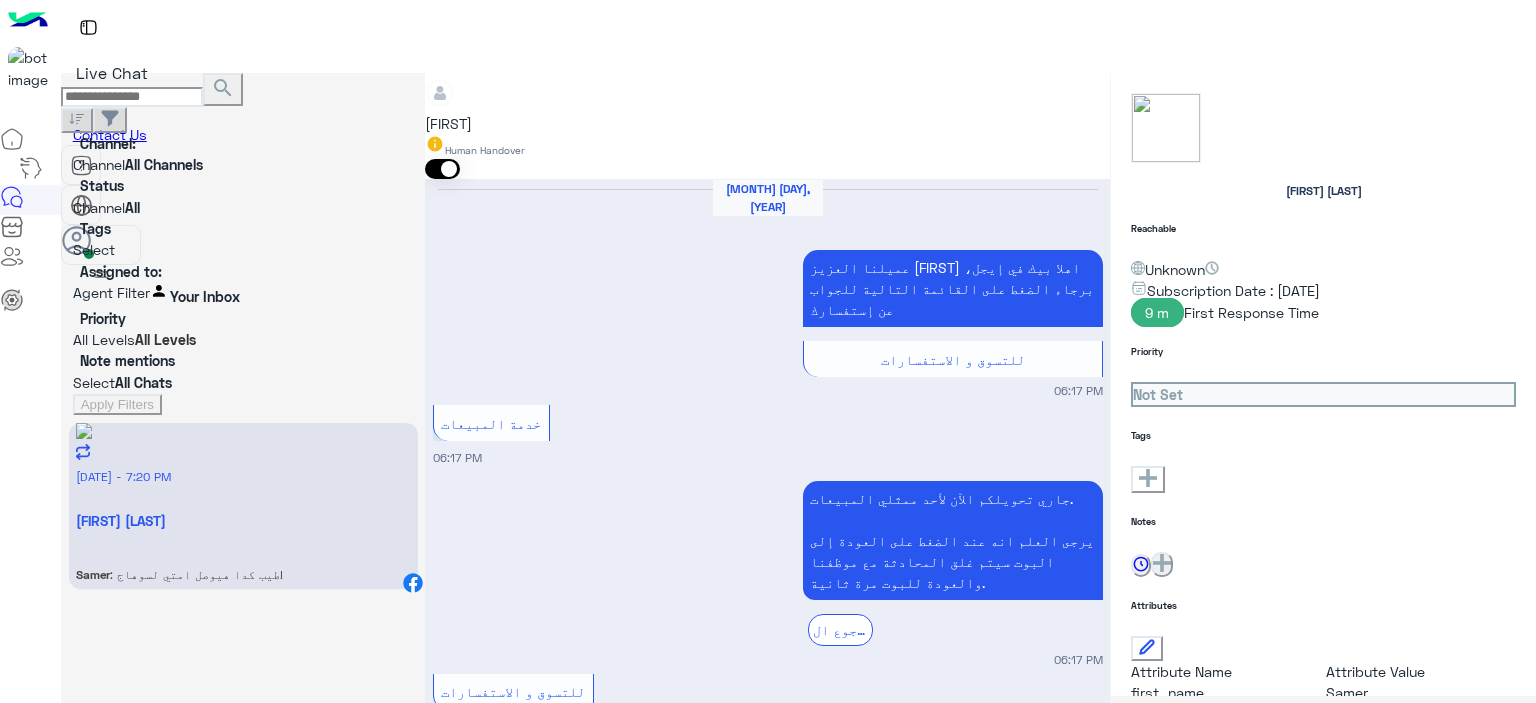 type on "**********" 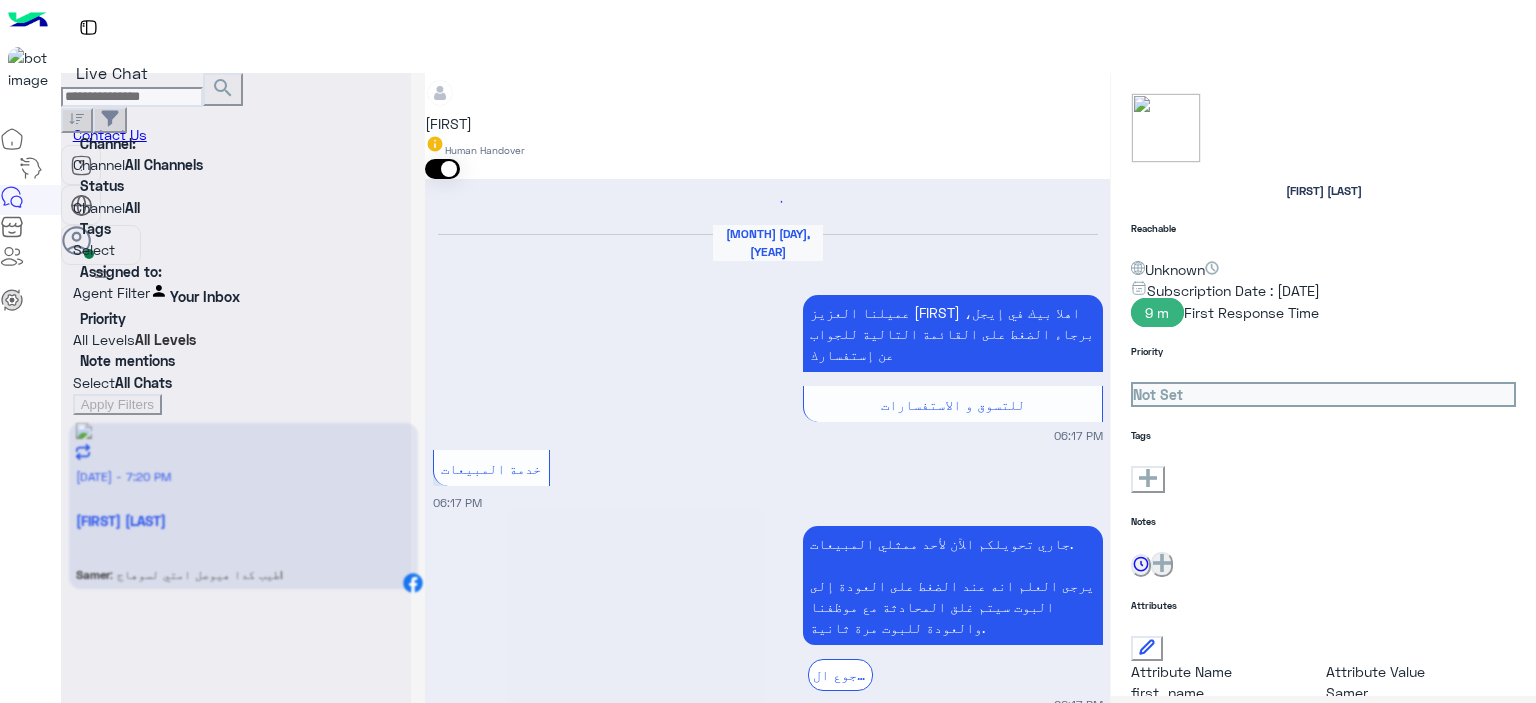 scroll, scrollTop: 3528, scrollLeft: 0, axis: vertical 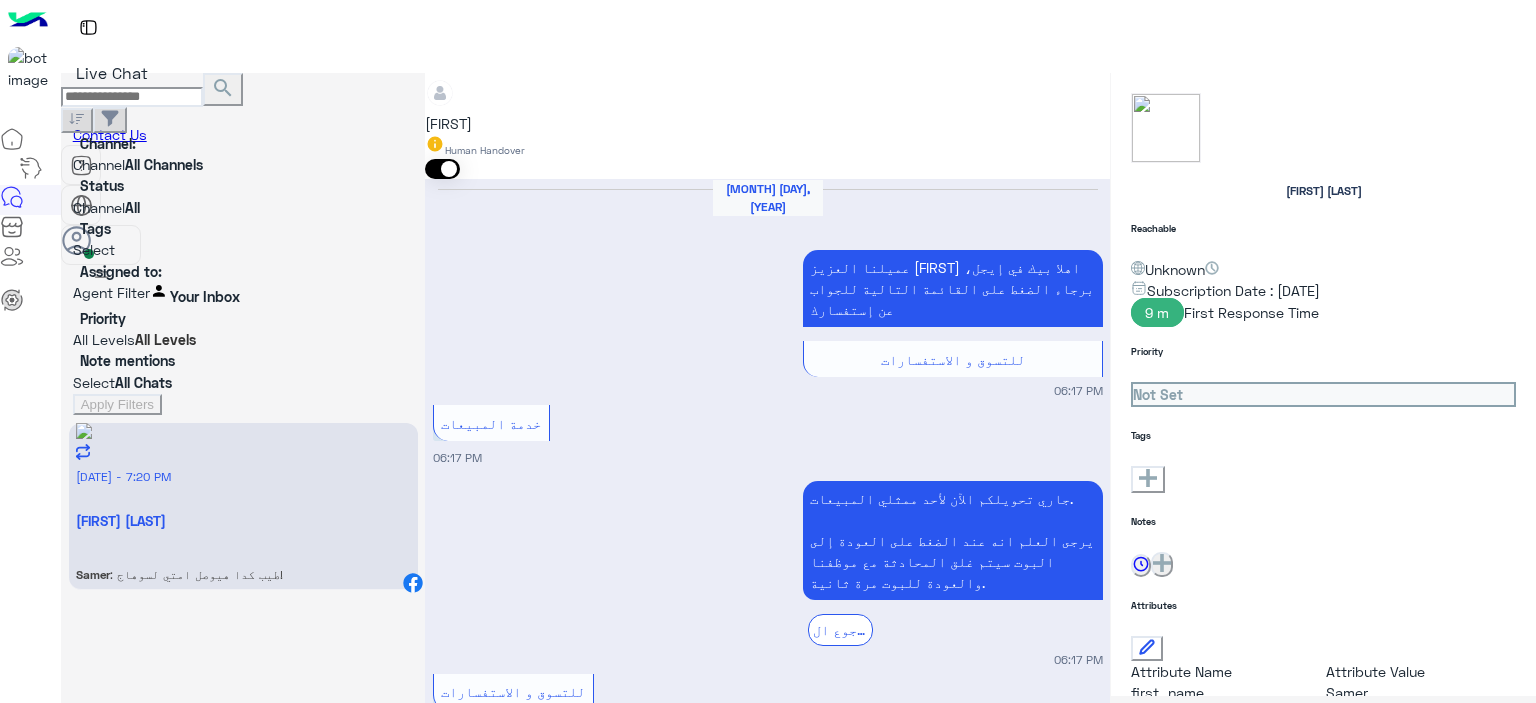 click on "Menaam" at bounding box center (767, 104) 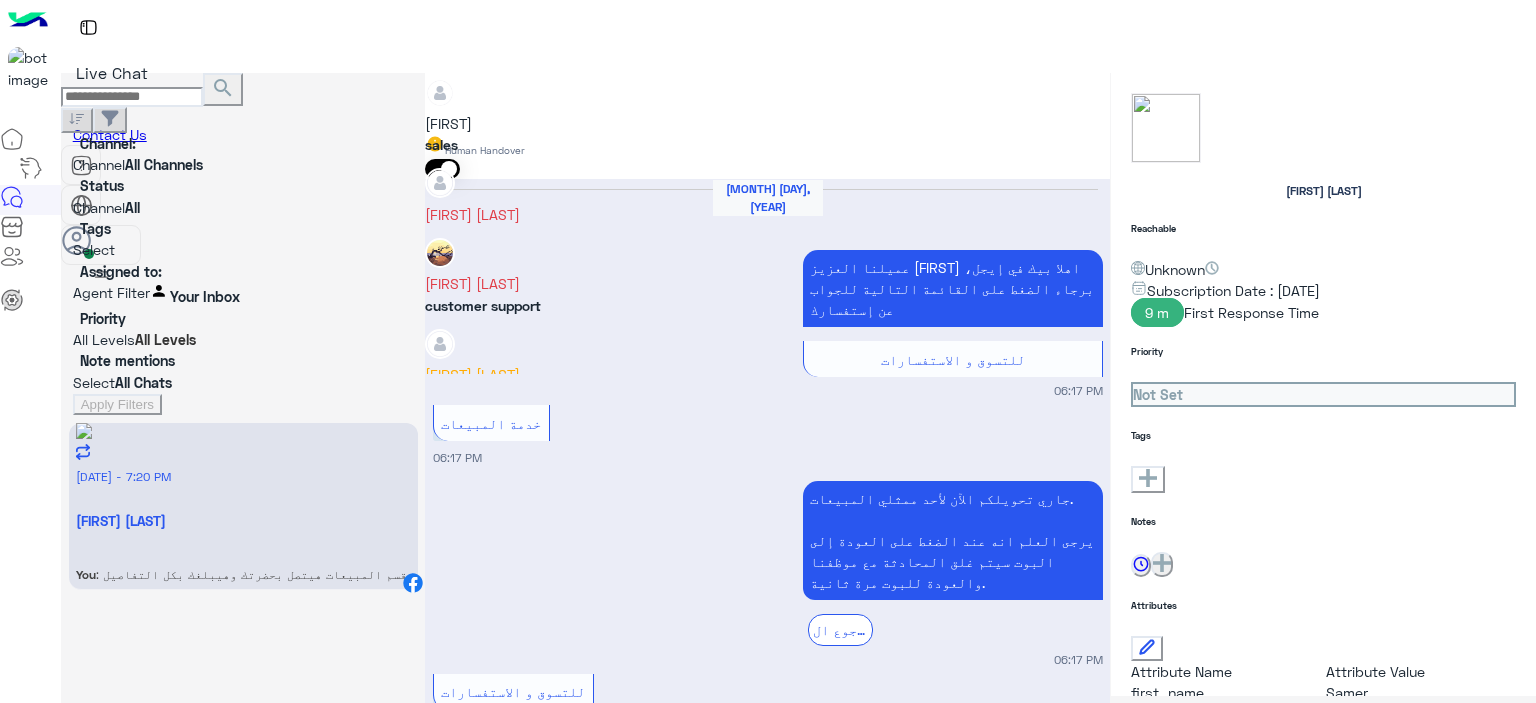 scroll, scrollTop: 3437, scrollLeft: 0, axis: vertical 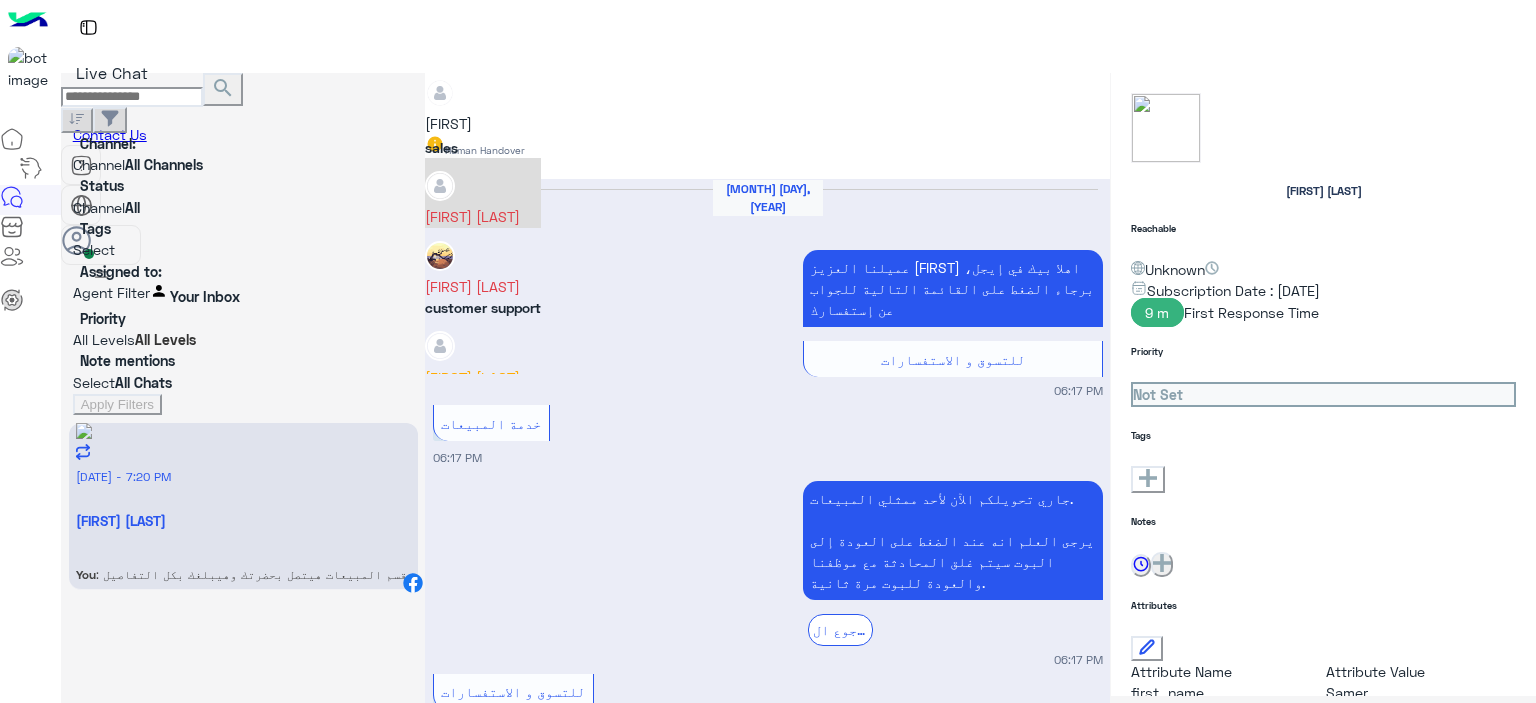 click on "Tarek Hassan" at bounding box center (483, 216) 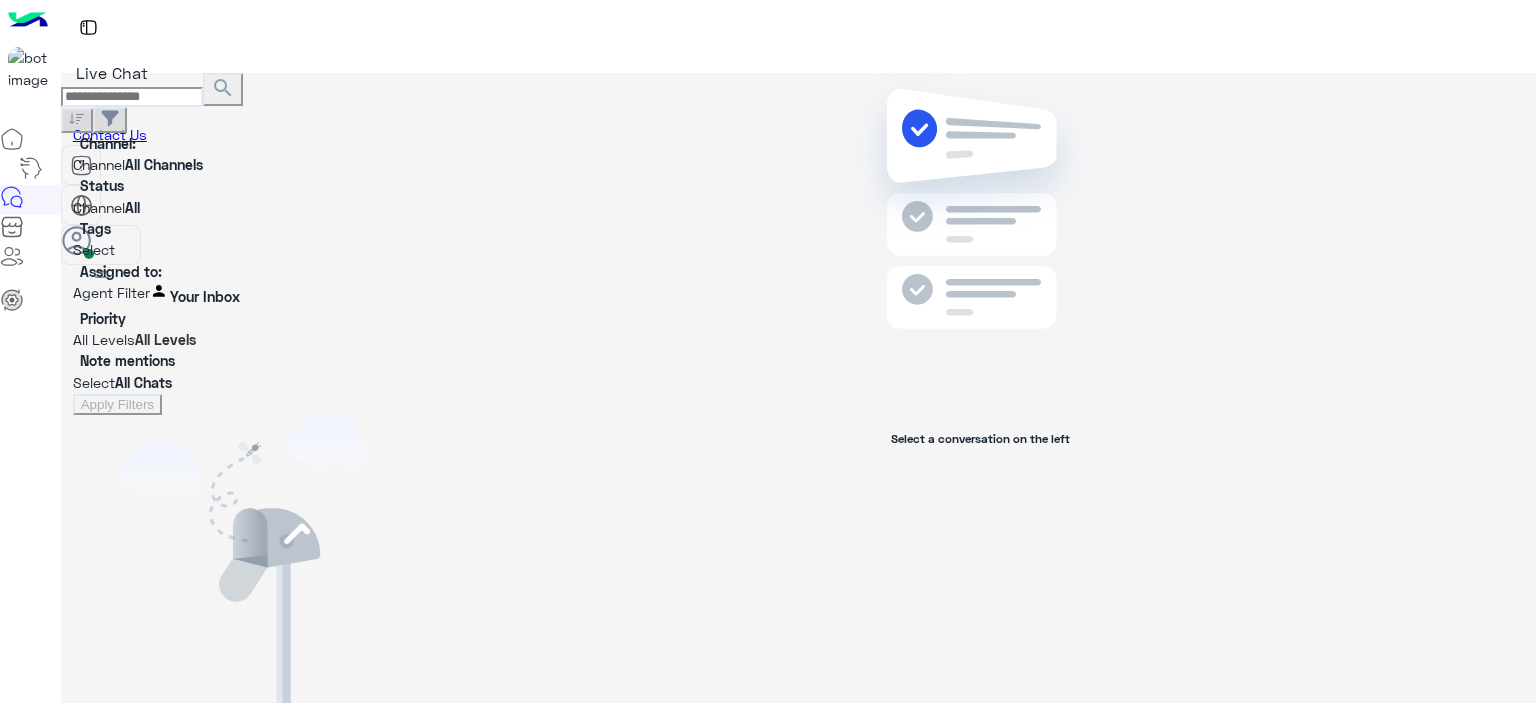 scroll, scrollTop: 0, scrollLeft: 0, axis: both 